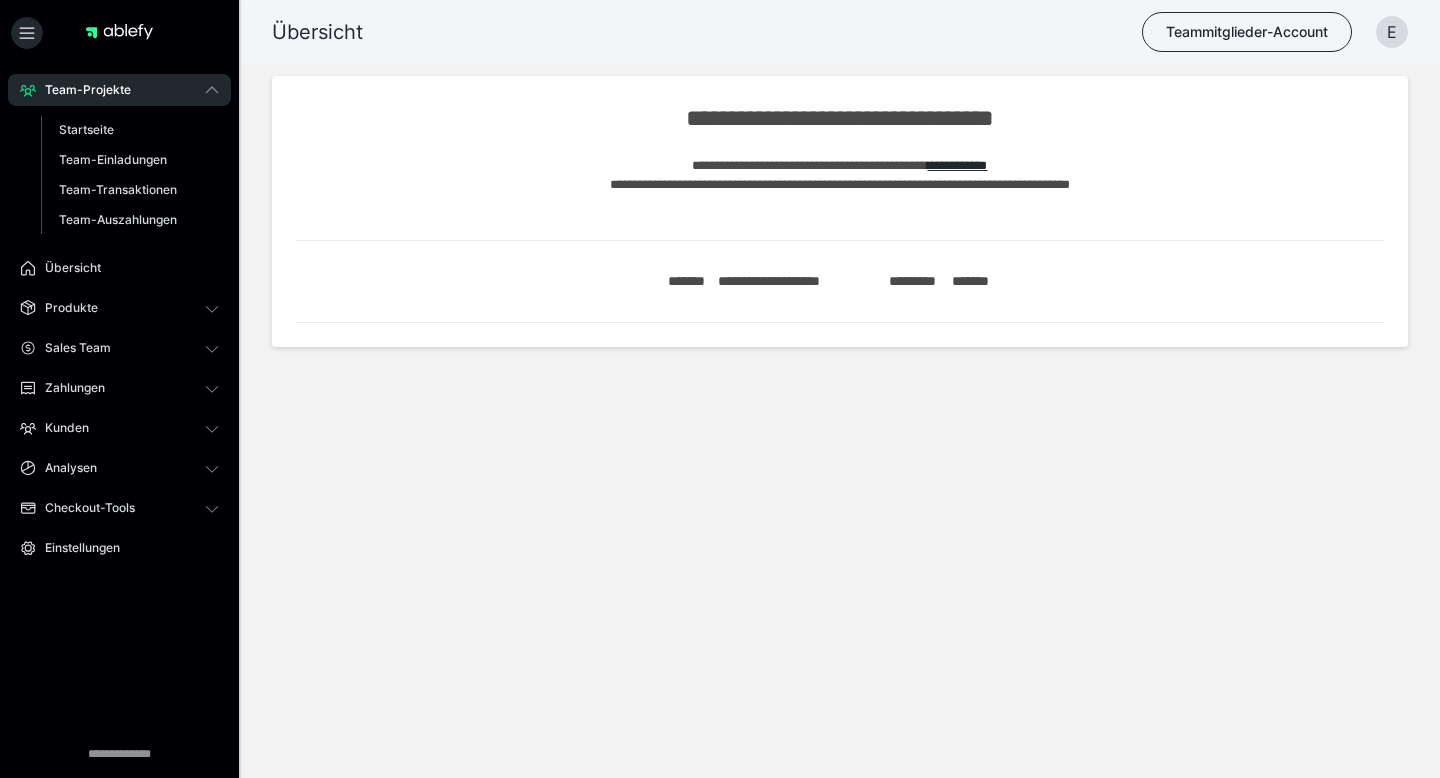 scroll, scrollTop: 0, scrollLeft: 0, axis: both 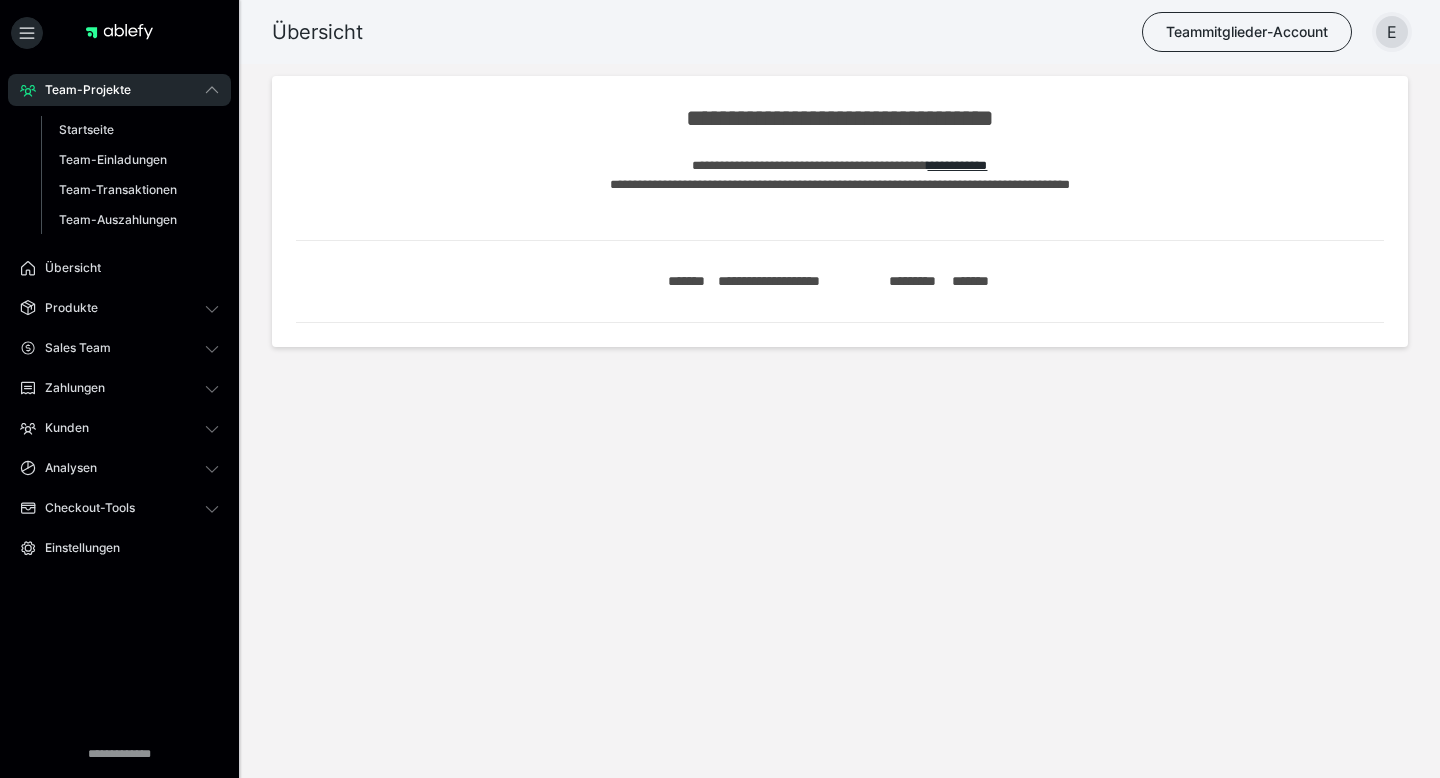 click on "E" at bounding box center [1392, 32] 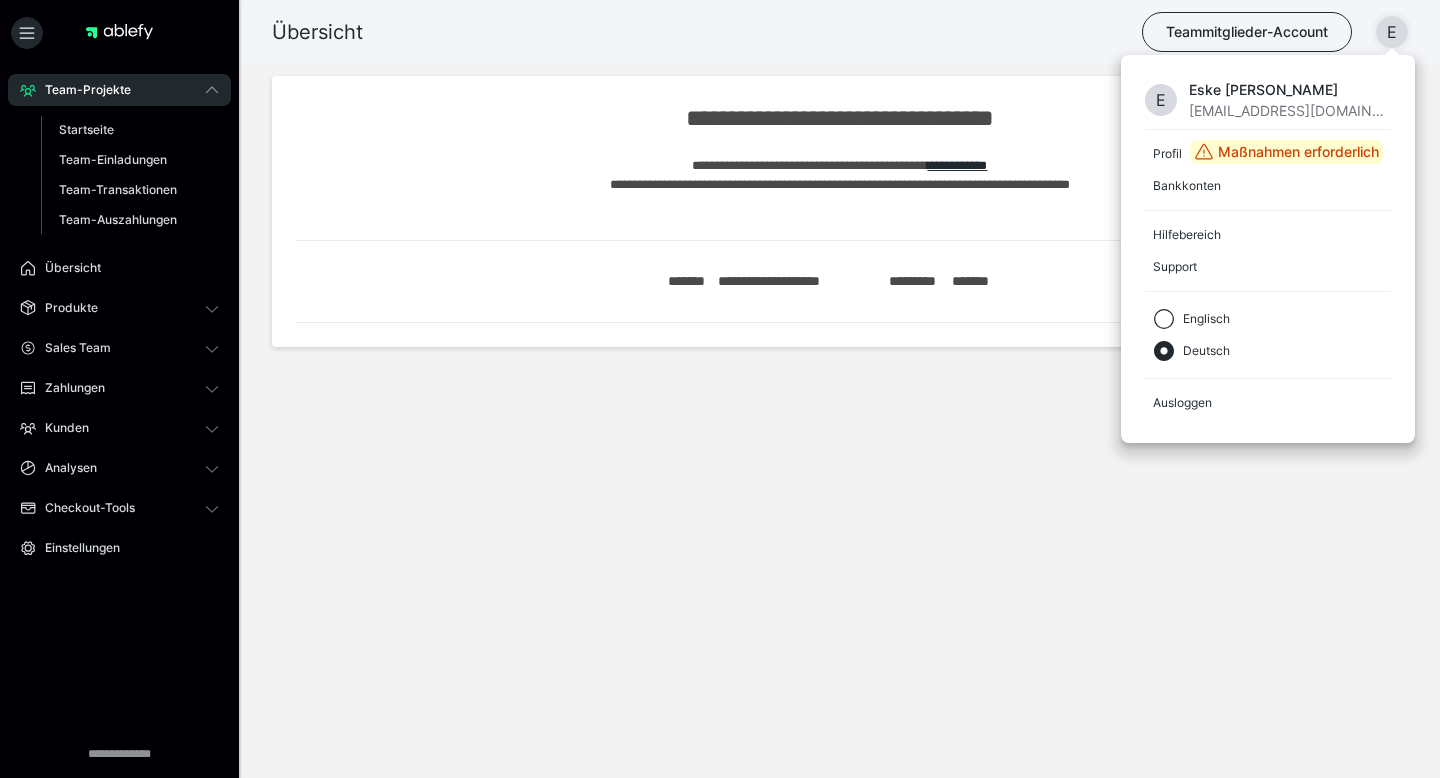 click on "E" at bounding box center [1392, 32] 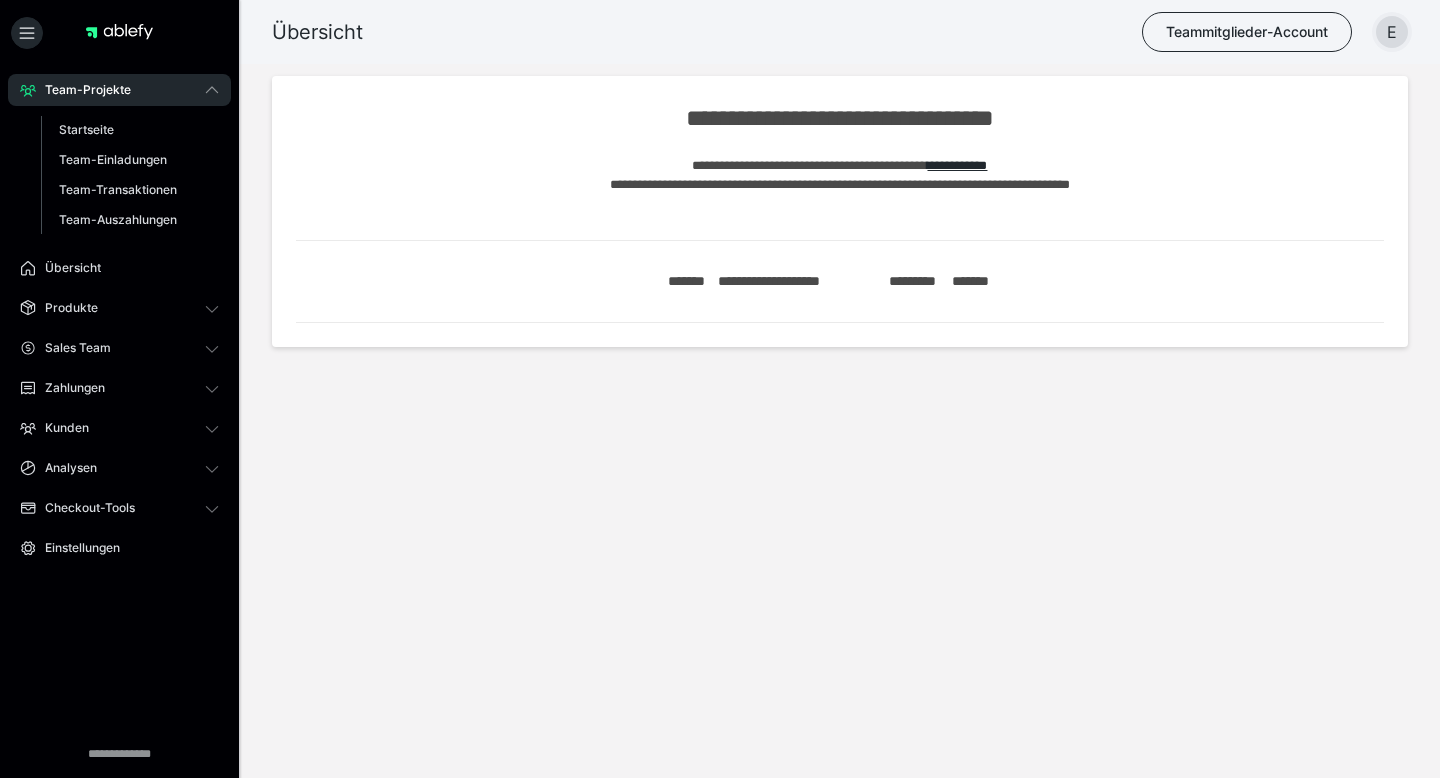 click on "E" at bounding box center (1392, 32) 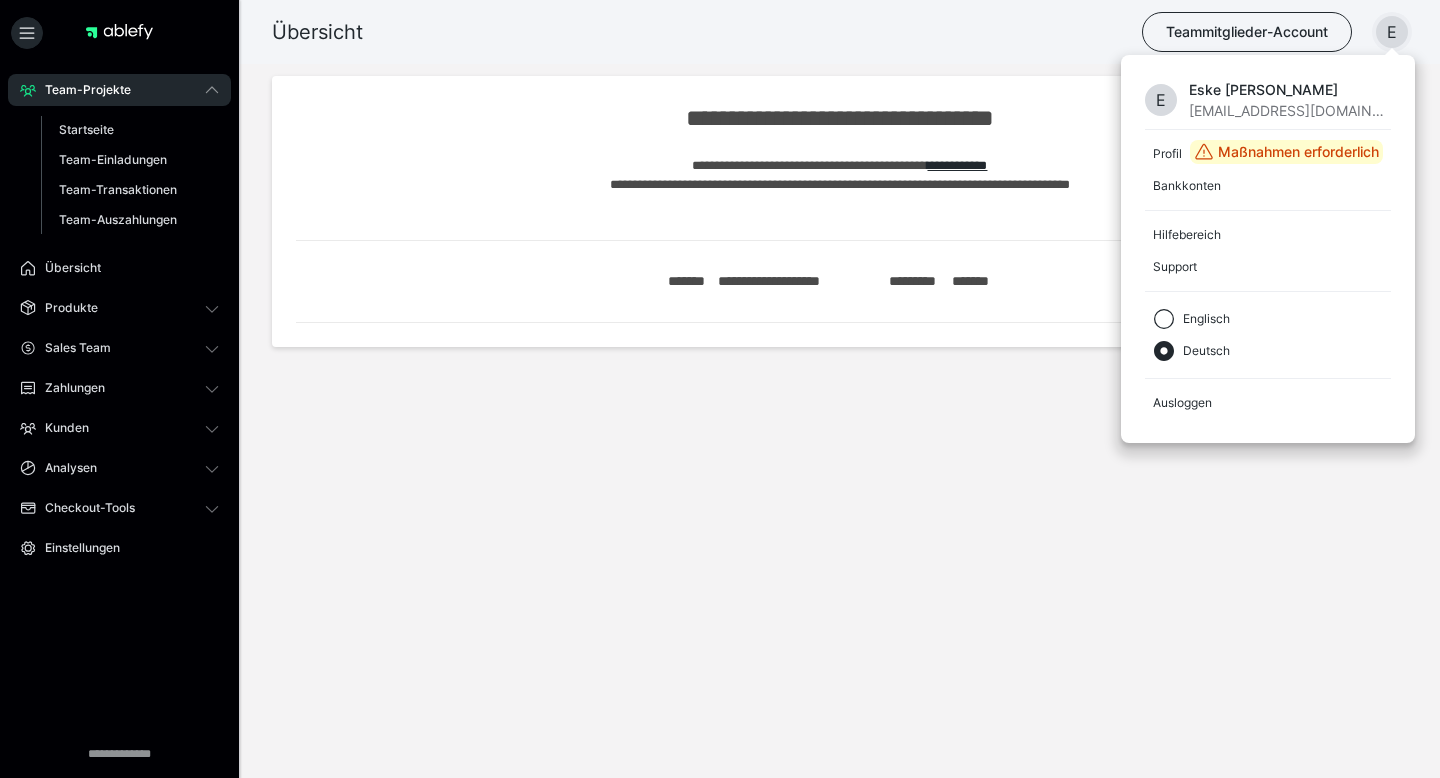 click on "E" at bounding box center [1392, 32] 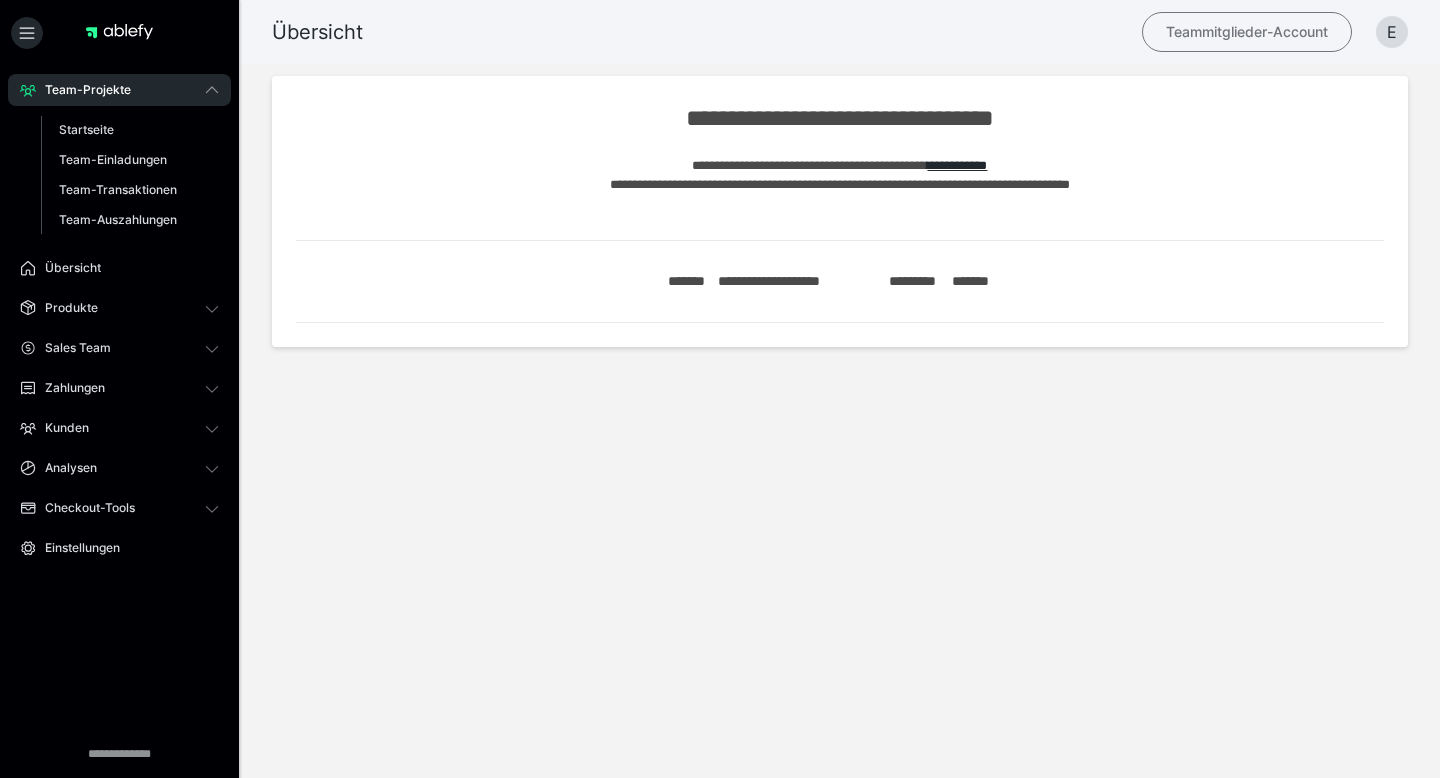 click on "Teammitglieder-Account" at bounding box center (1247, 32) 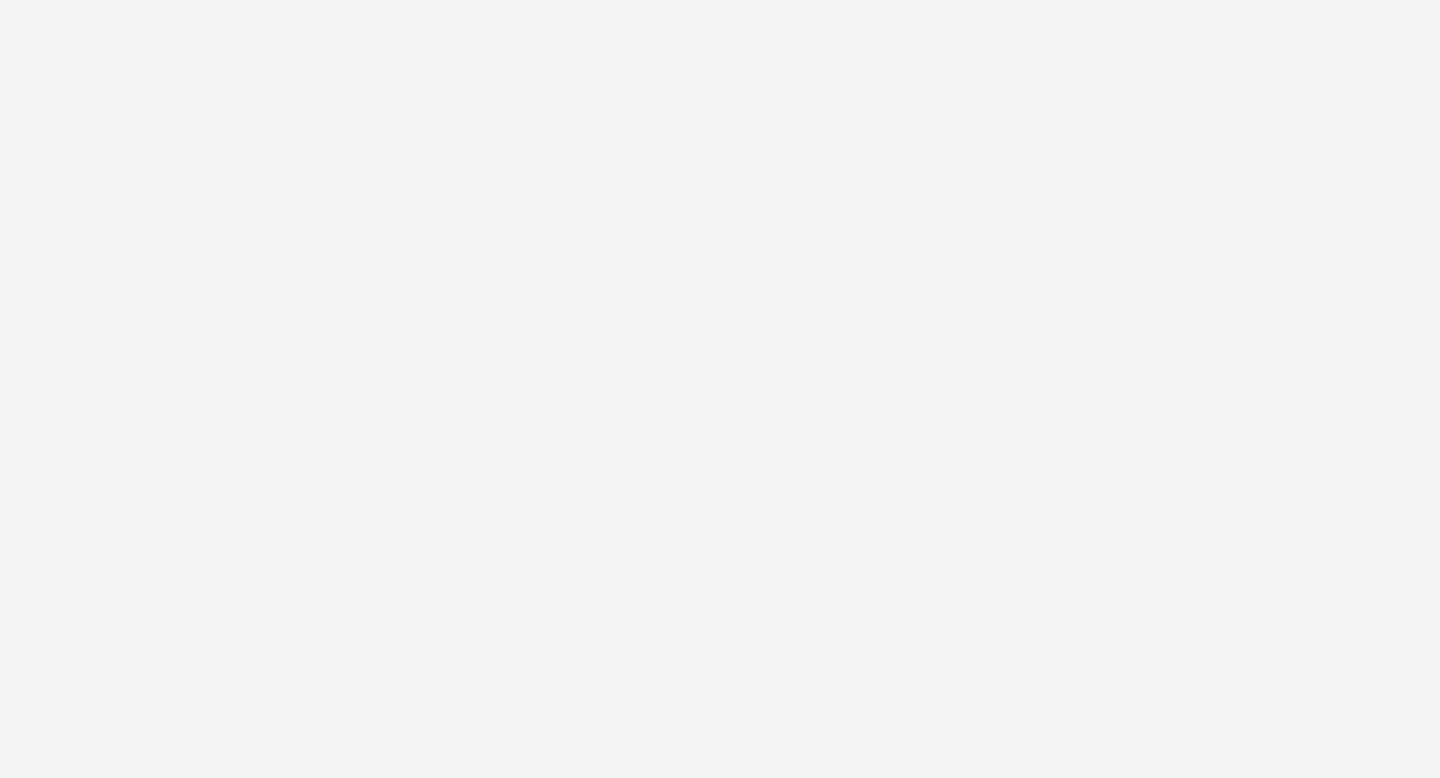 scroll, scrollTop: 0, scrollLeft: 0, axis: both 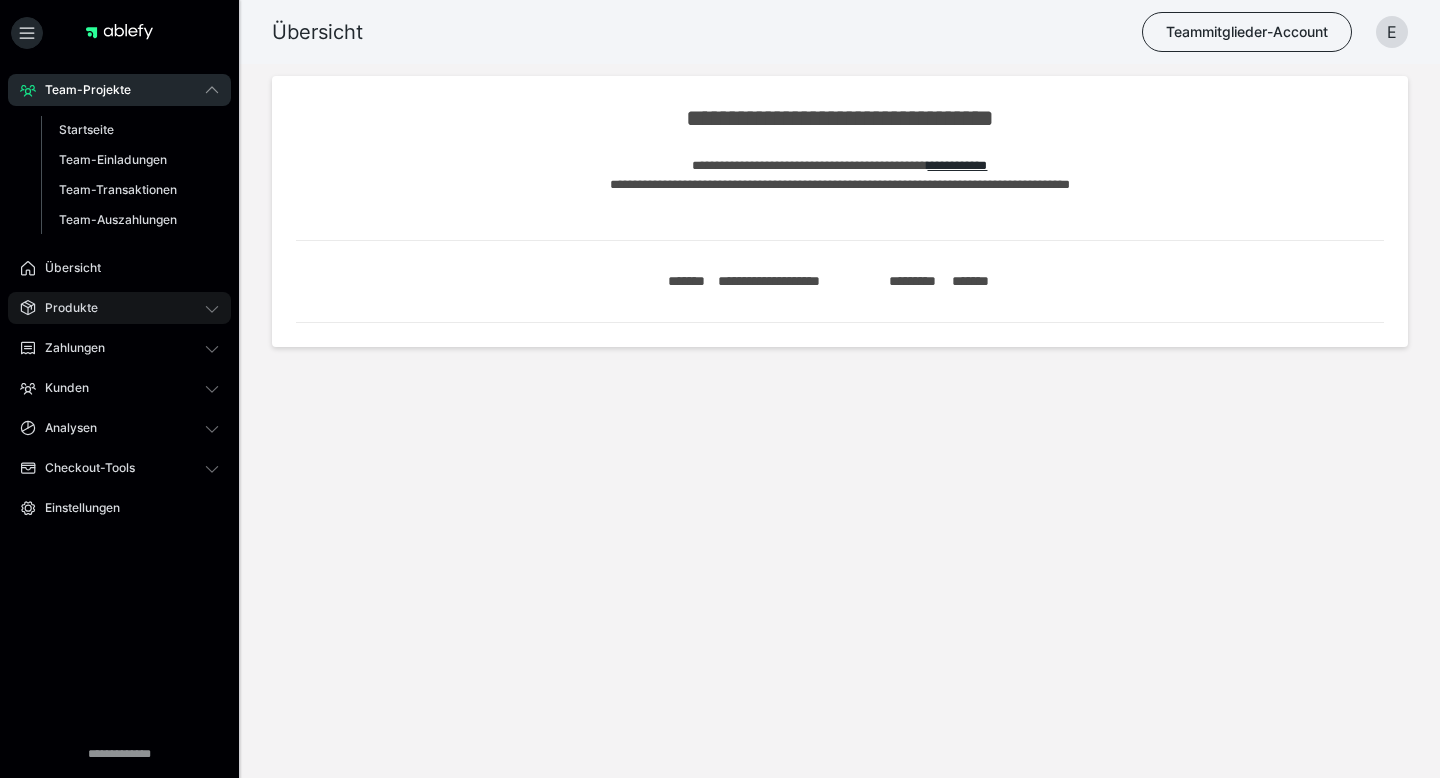 click on "Produkte" at bounding box center [119, 308] 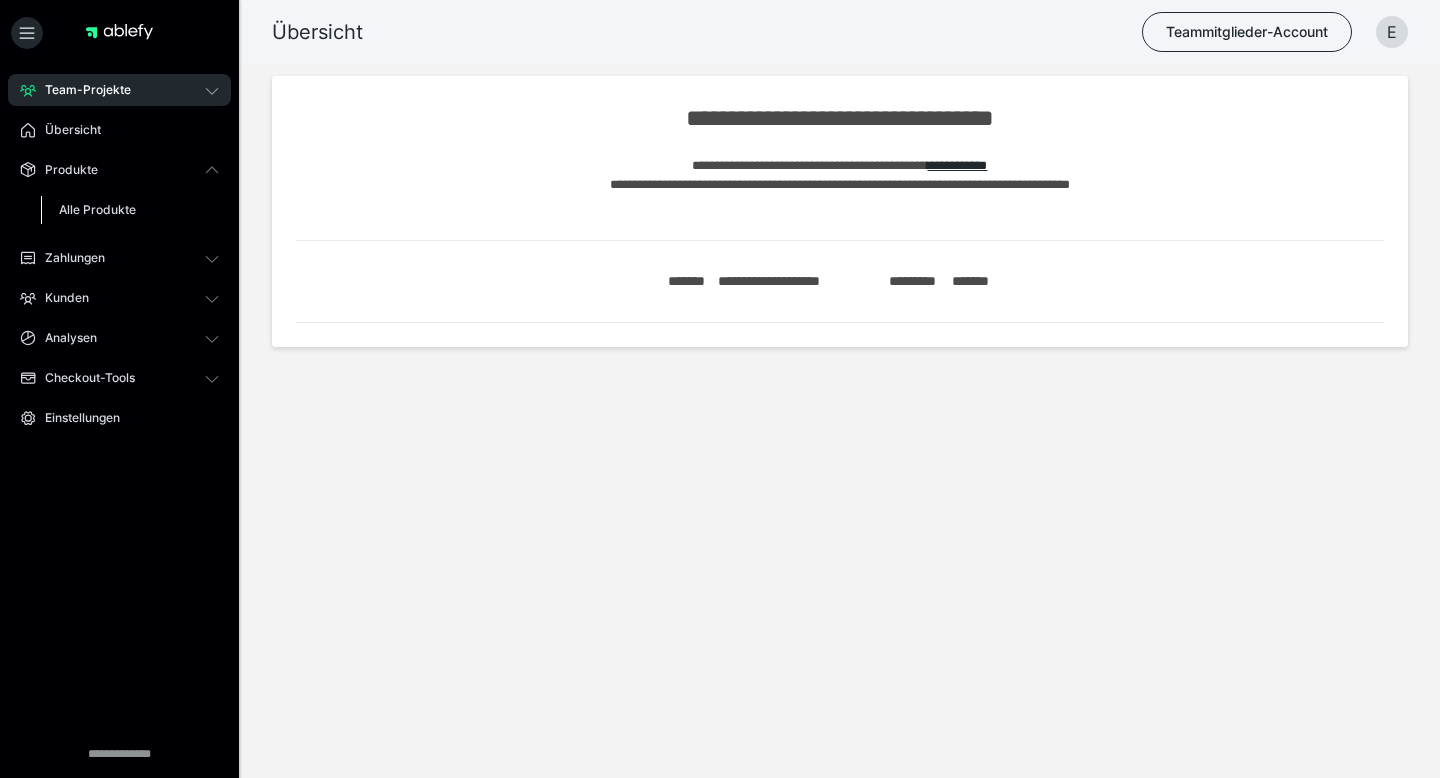 click on "Alle Produkte" at bounding box center [130, 210] 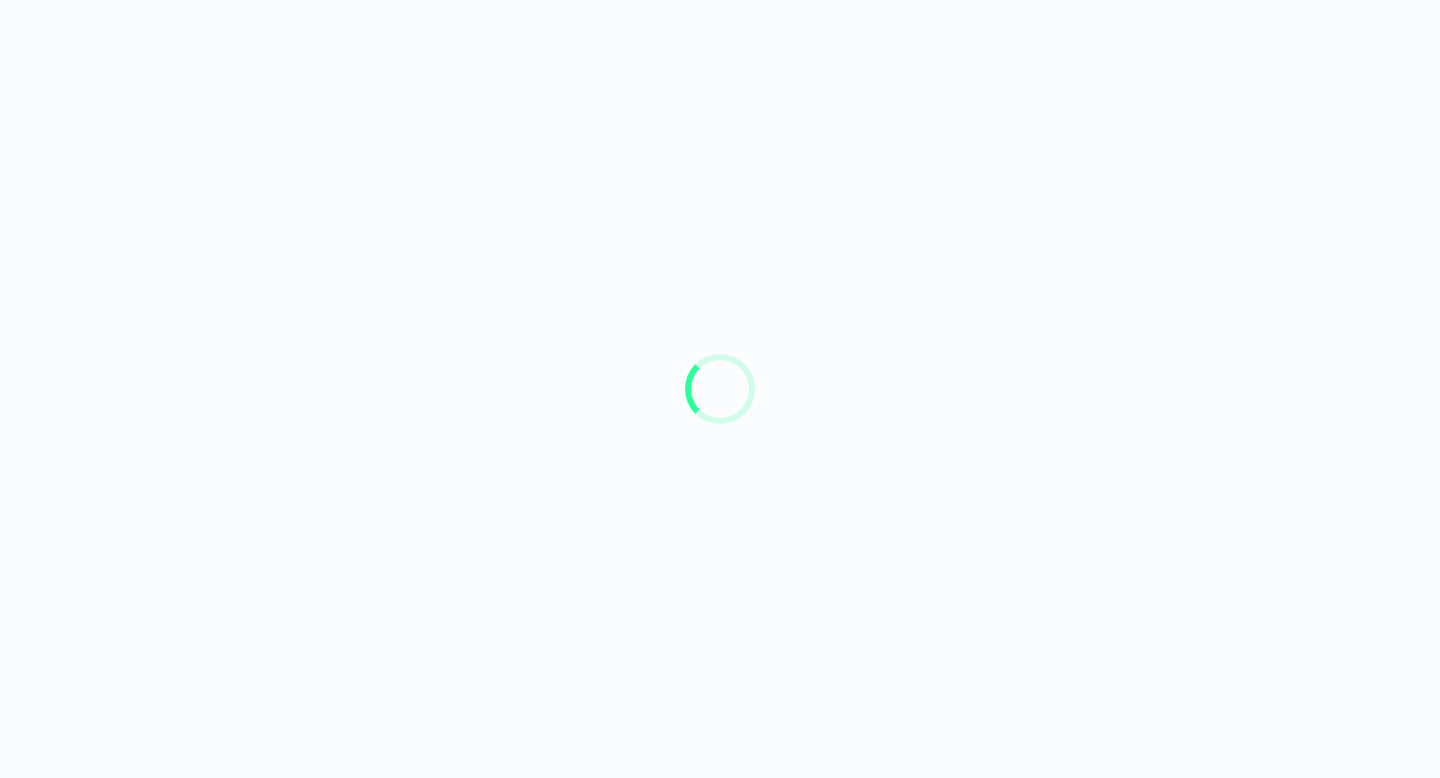 scroll, scrollTop: 0, scrollLeft: 0, axis: both 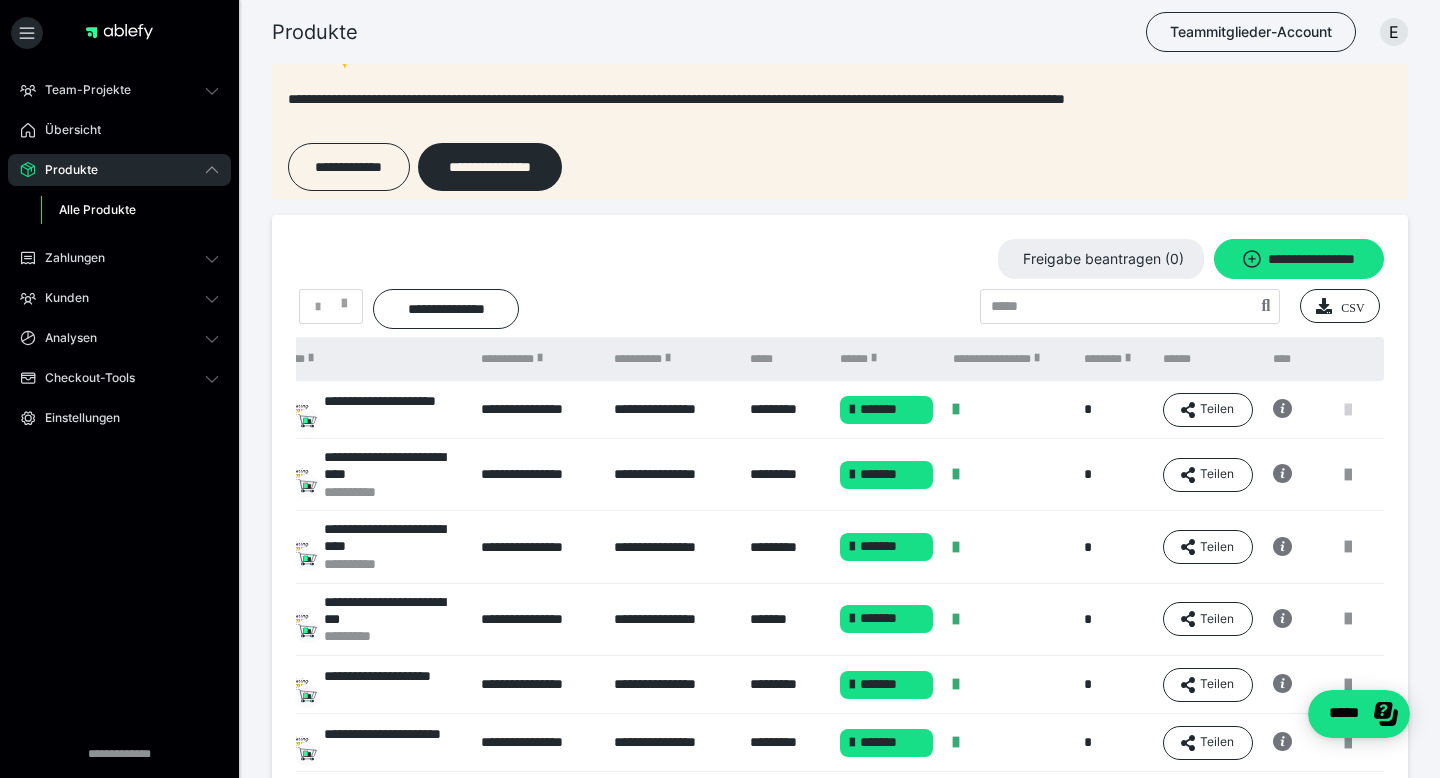 click at bounding box center [1348, 410] 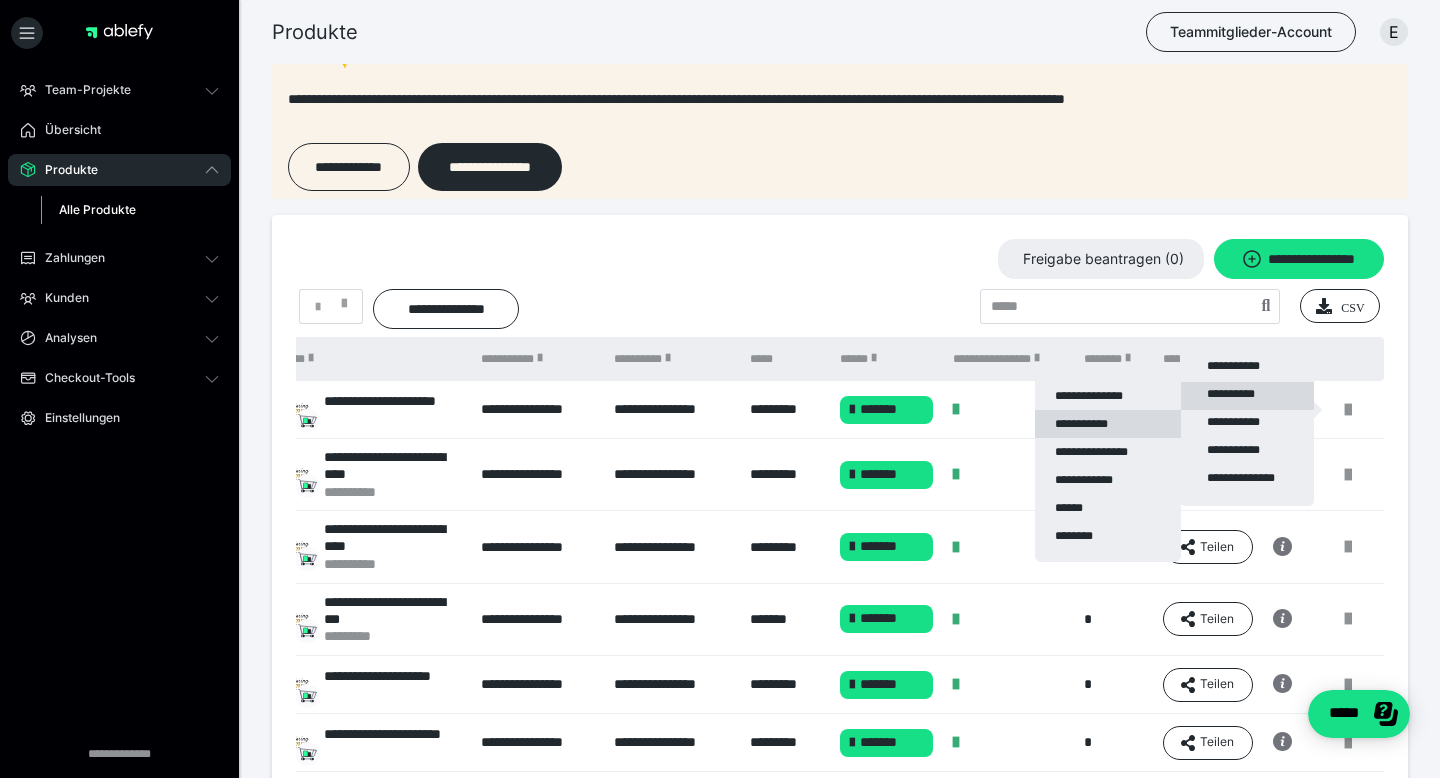 click on "**********" at bounding box center (1108, 424) 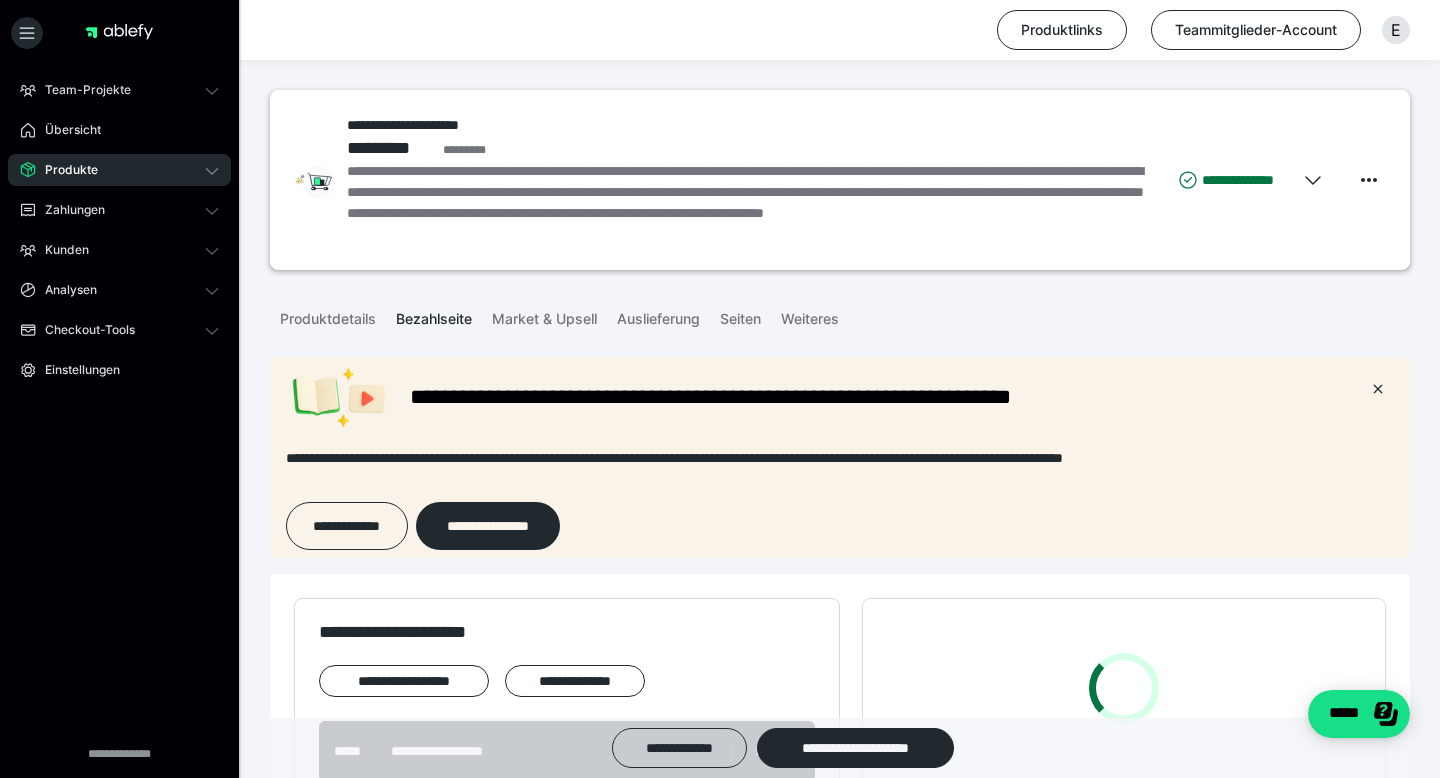 scroll, scrollTop: 0, scrollLeft: 0, axis: both 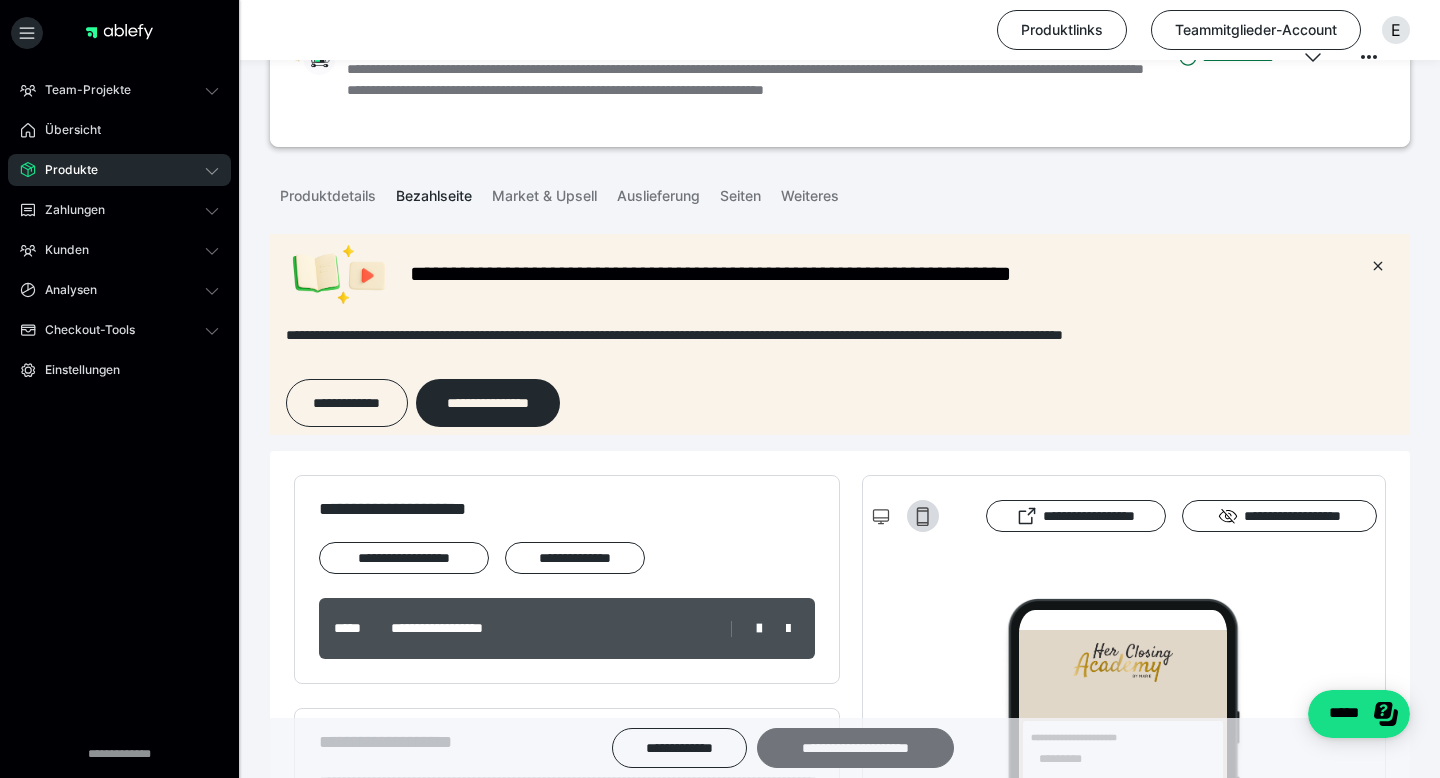 click on "**********" at bounding box center (855, 748) 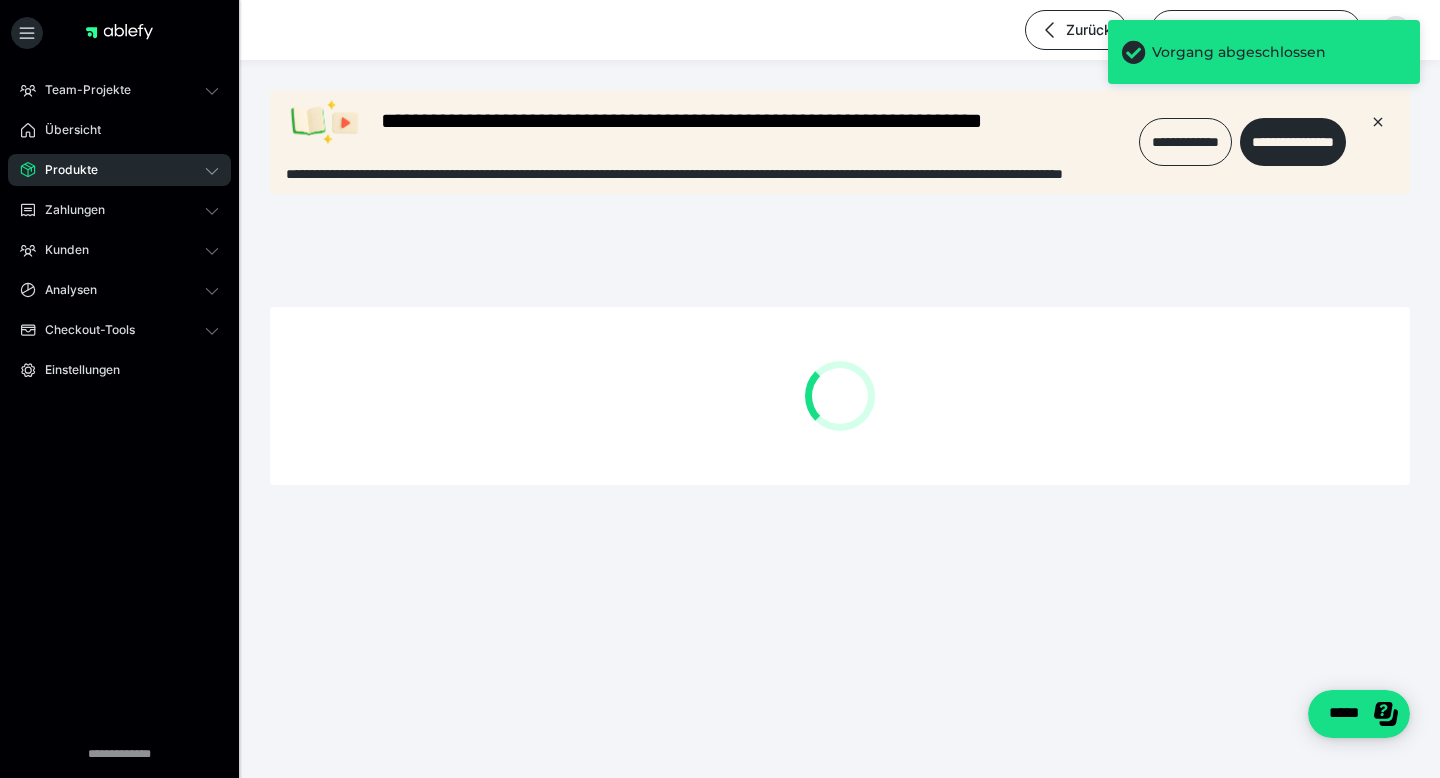 scroll, scrollTop: 0, scrollLeft: 0, axis: both 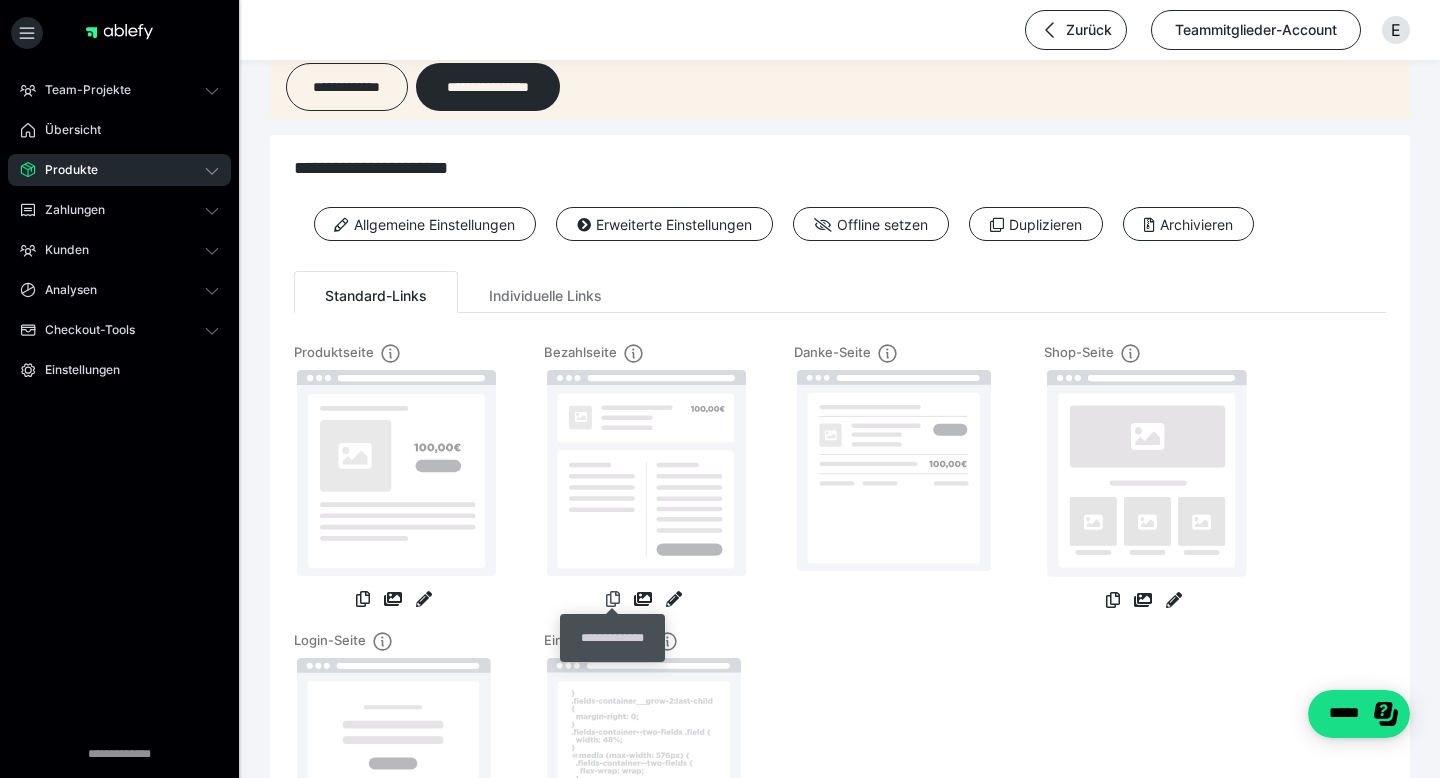 click at bounding box center (613, 599) 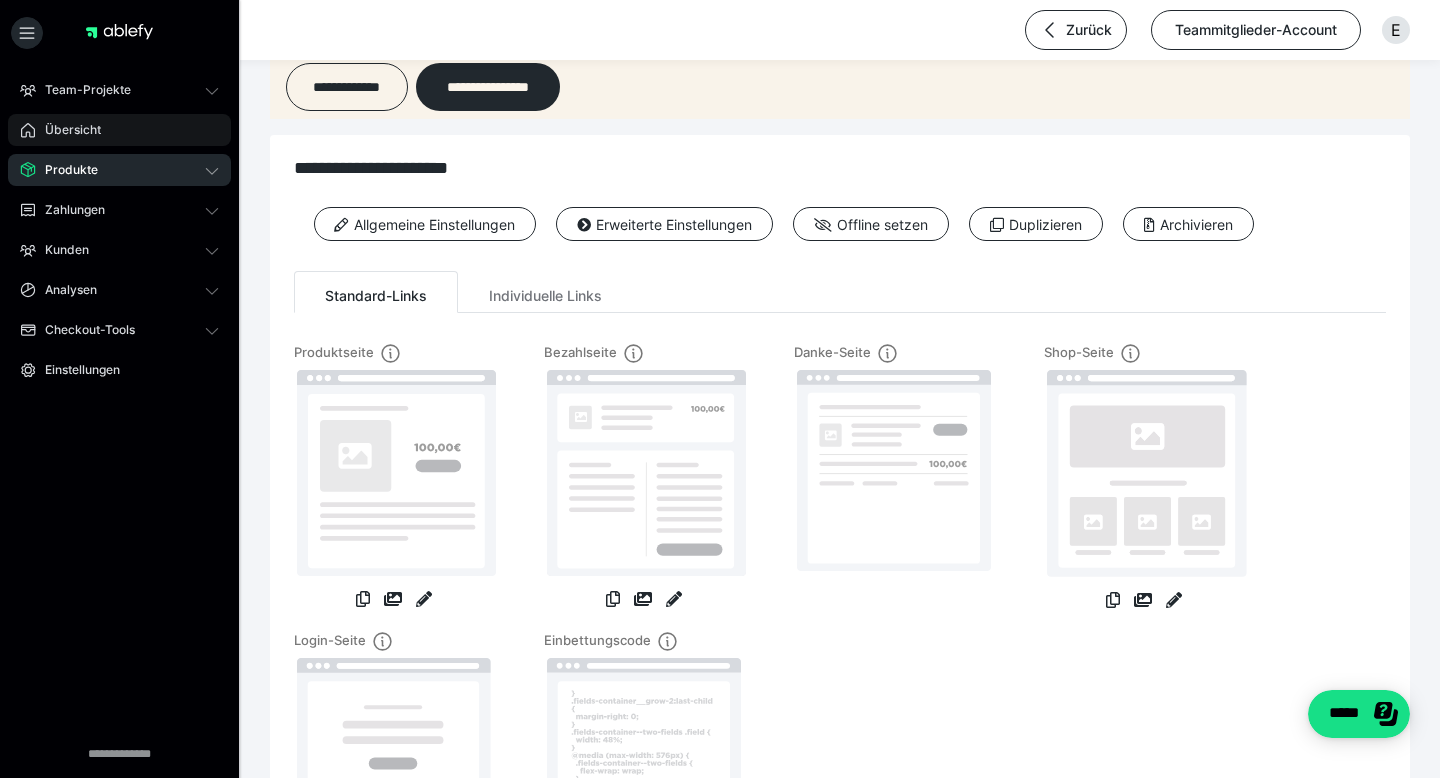 click on "Übersicht" at bounding box center [119, 130] 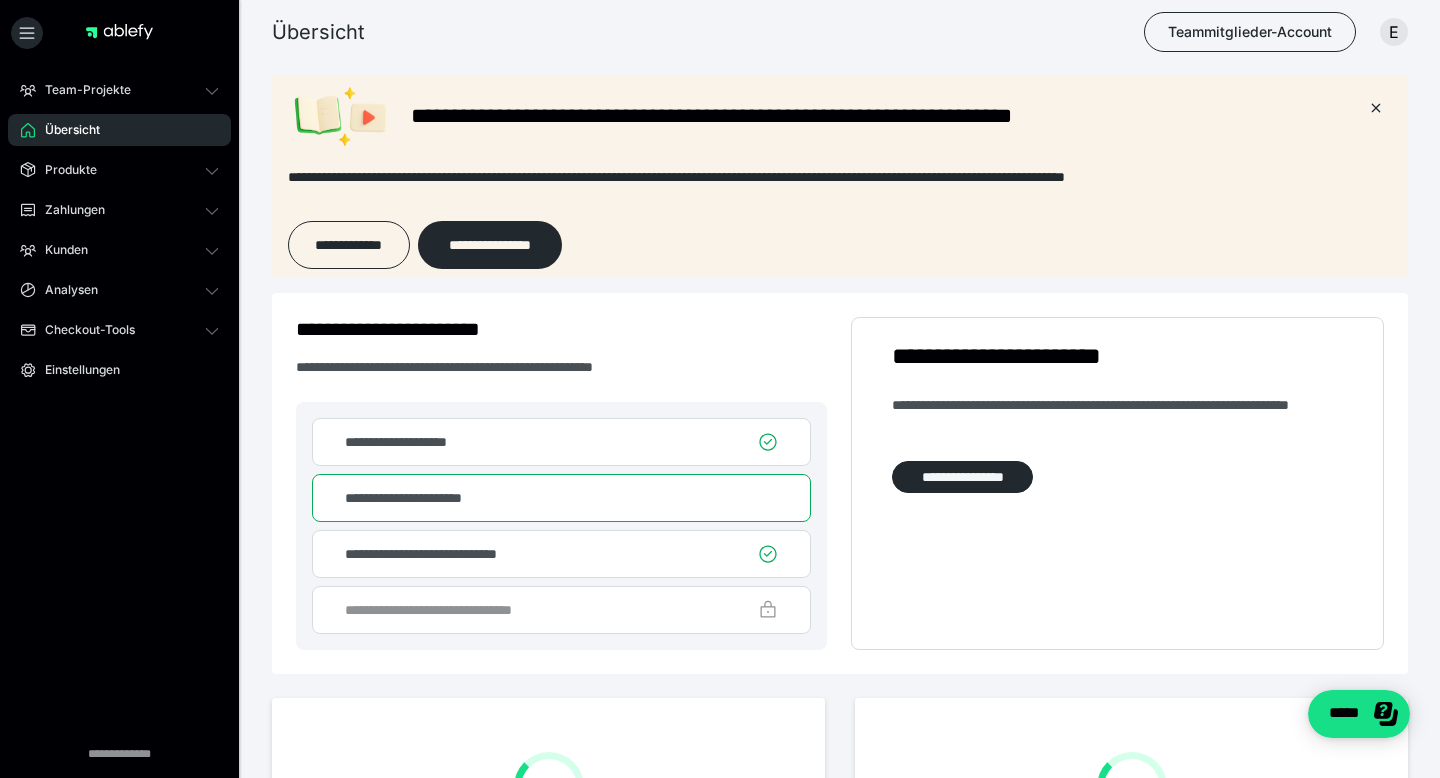 scroll, scrollTop: 0, scrollLeft: 0, axis: both 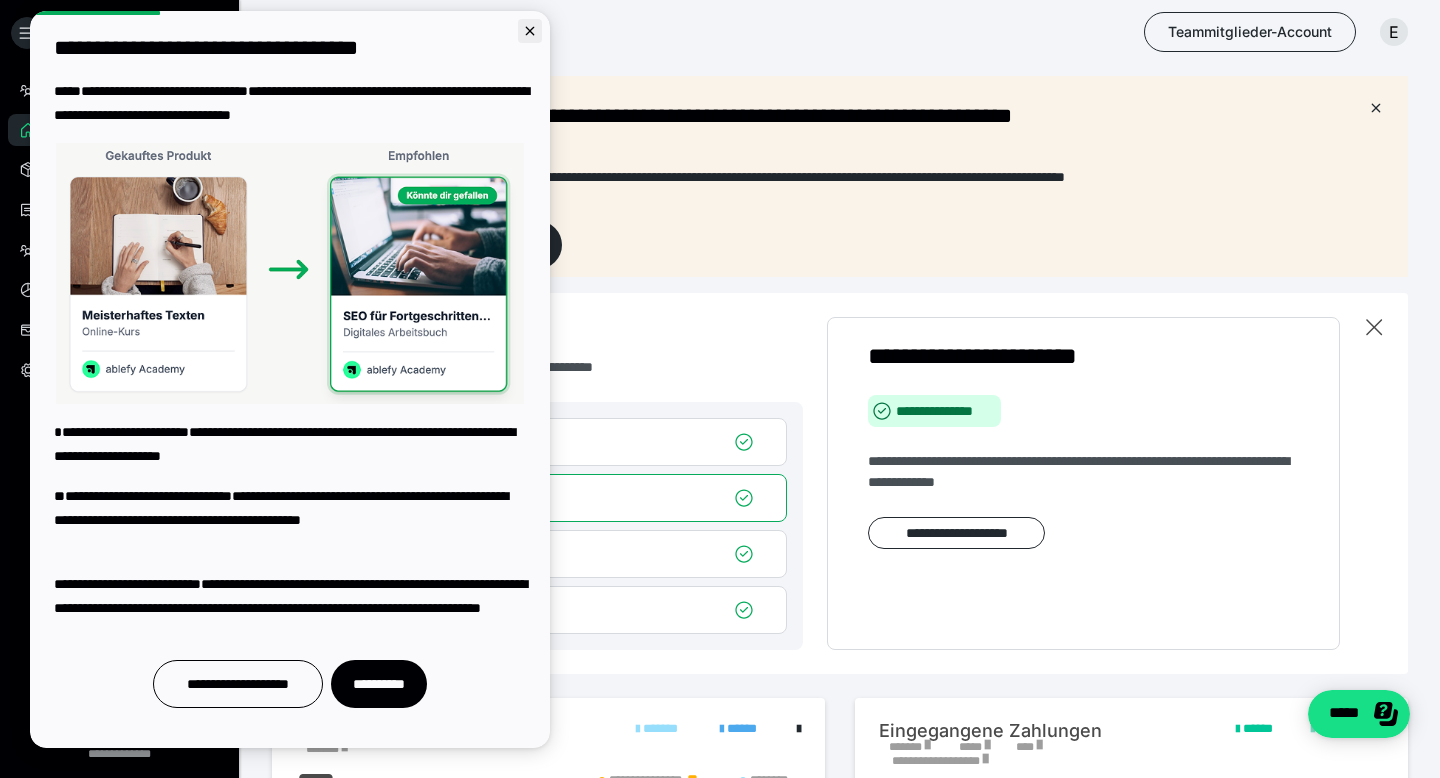 click 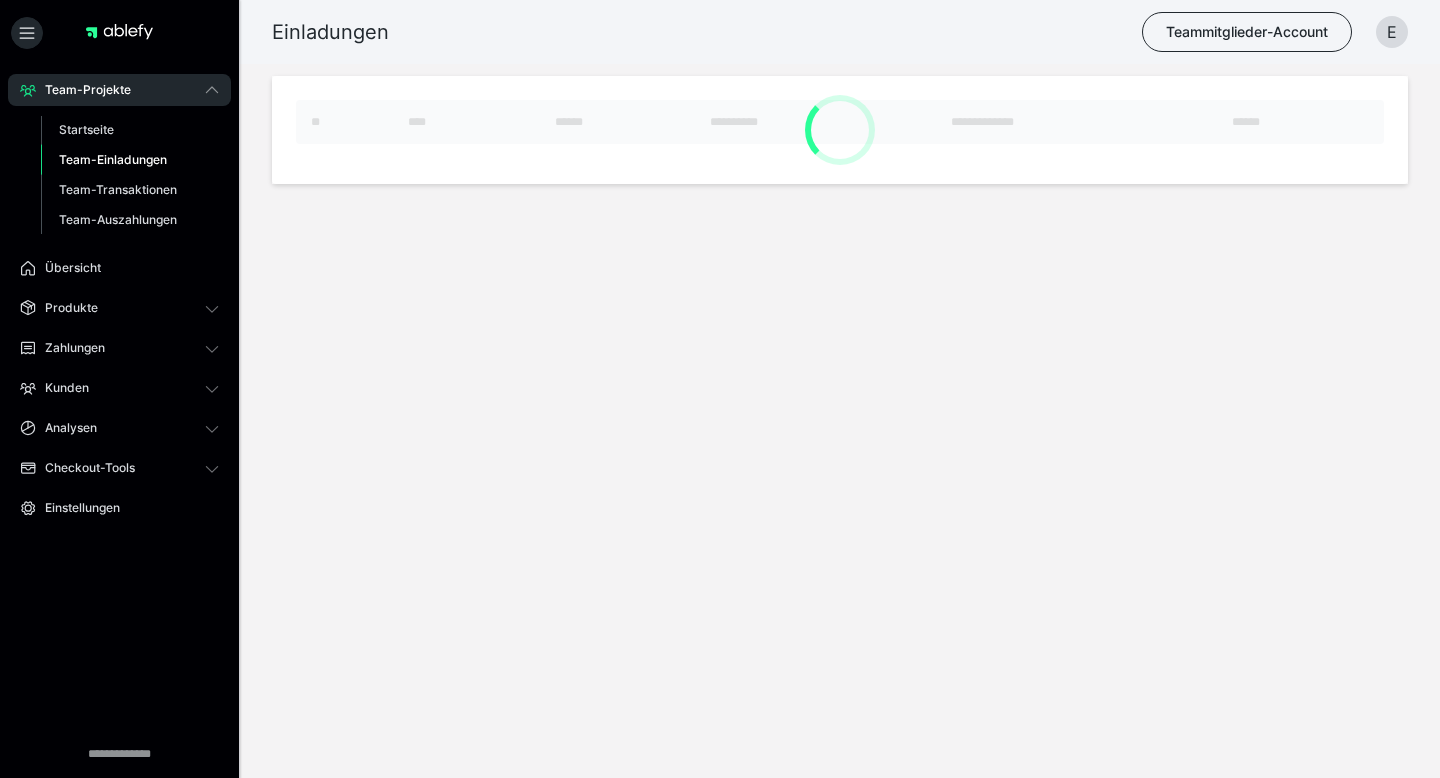 scroll, scrollTop: 0, scrollLeft: 0, axis: both 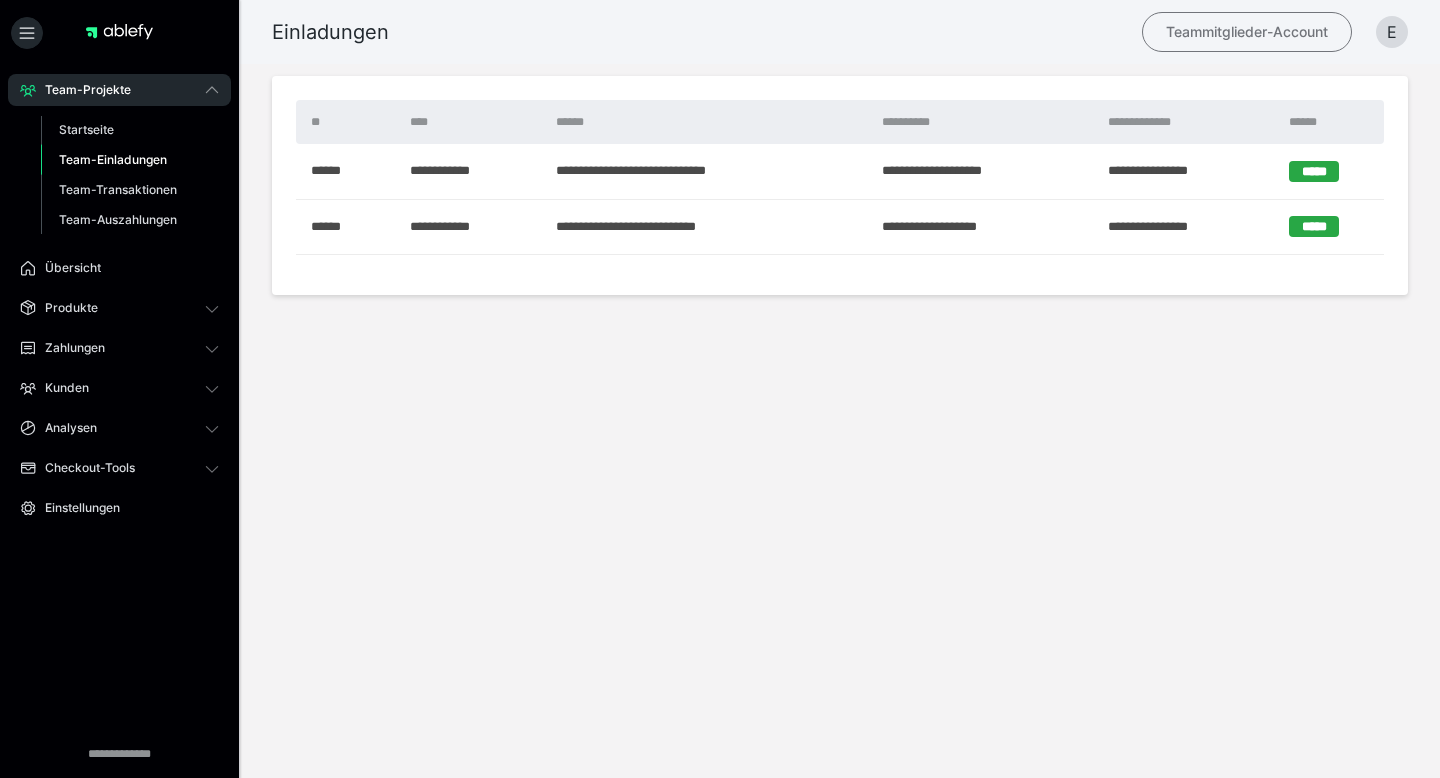 click on "Teammitglieder-Account" at bounding box center (1247, 32) 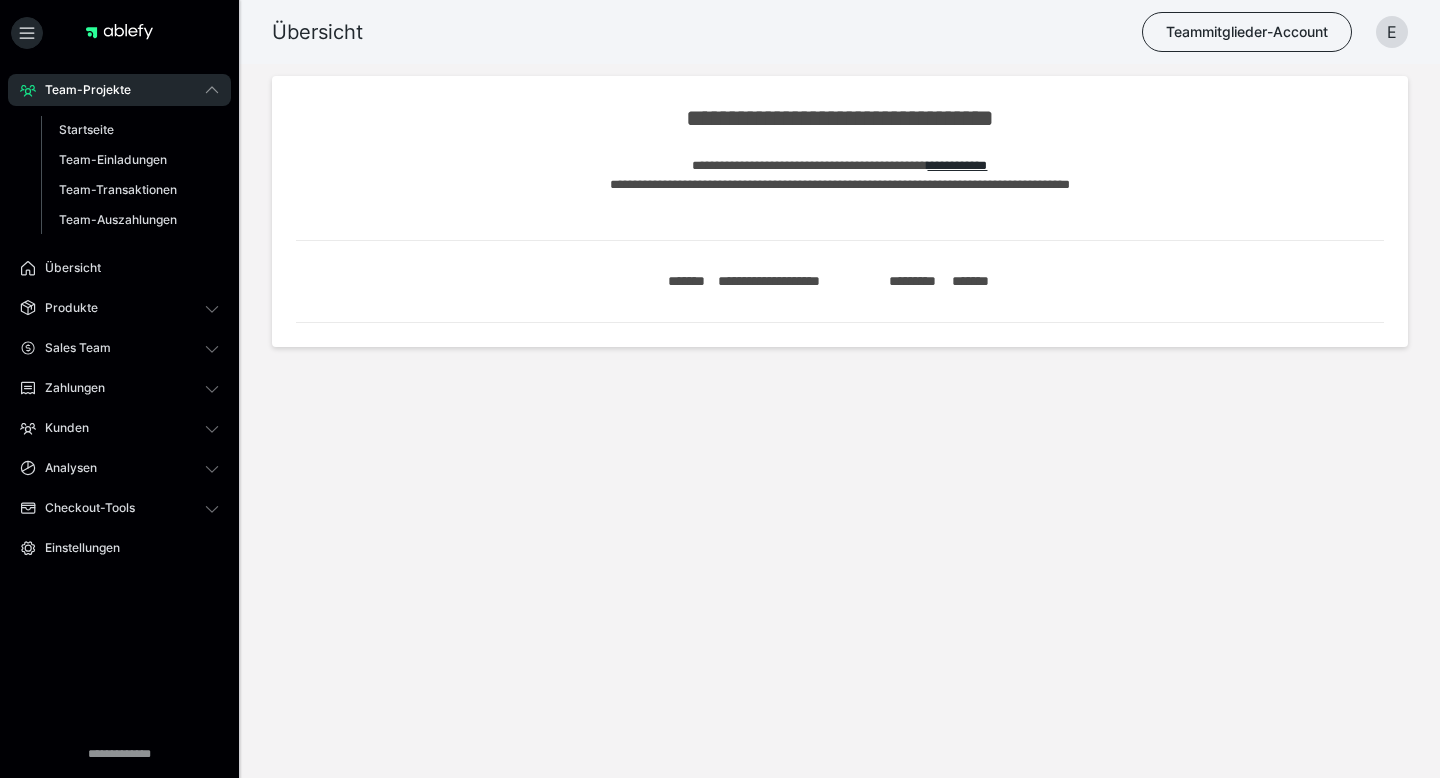 scroll, scrollTop: 0, scrollLeft: 0, axis: both 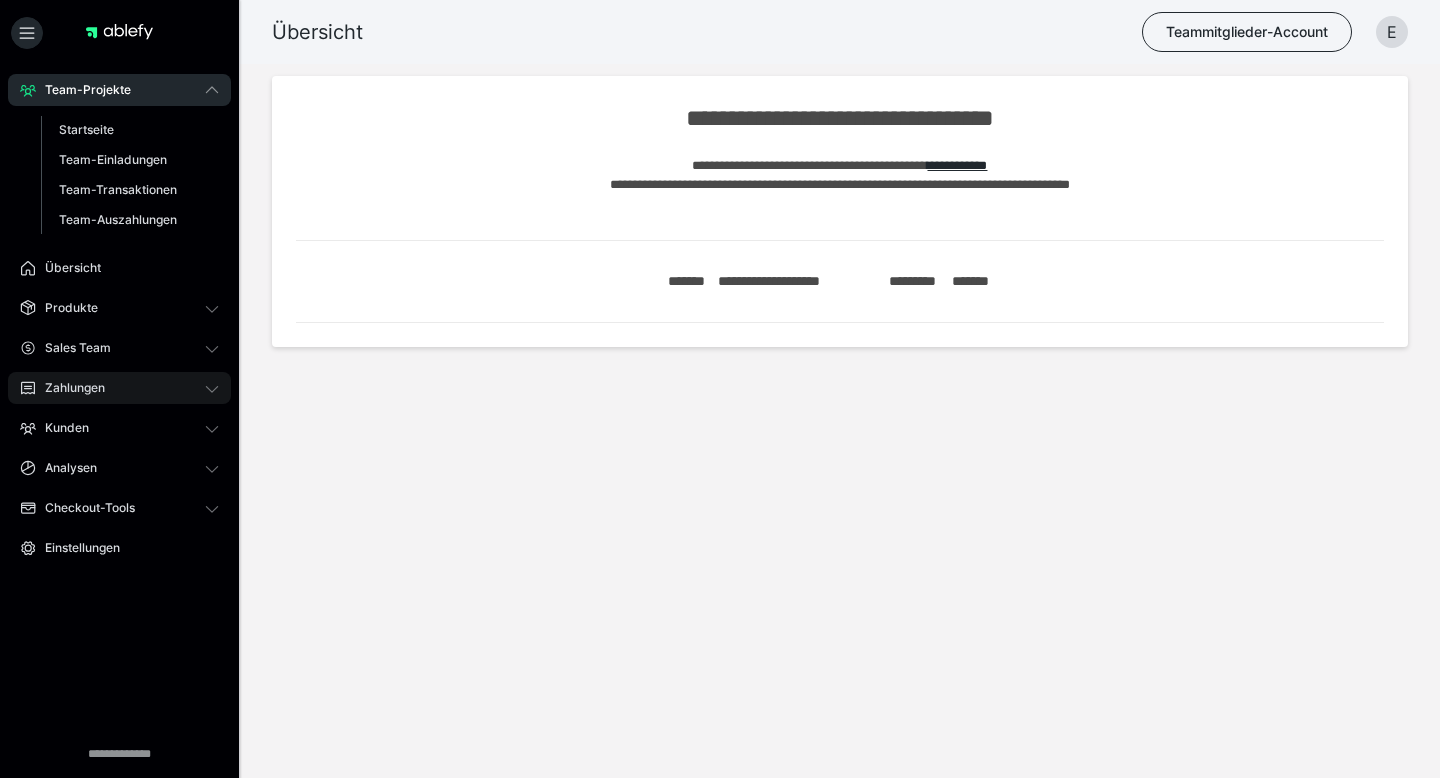 click on "Zahlungen" at bounding box center (119, 388) 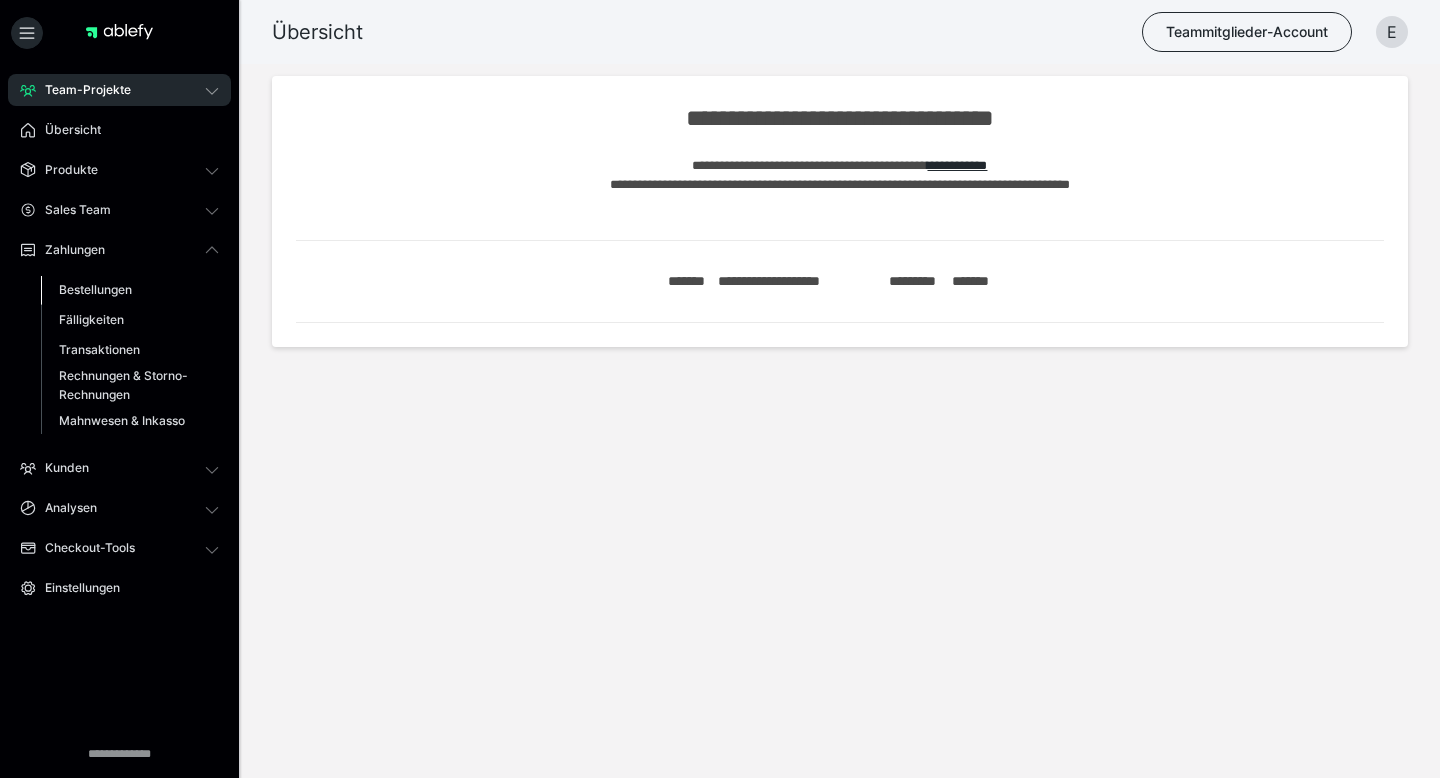 click on "Bestellungen" at bounding box center (95, 289) 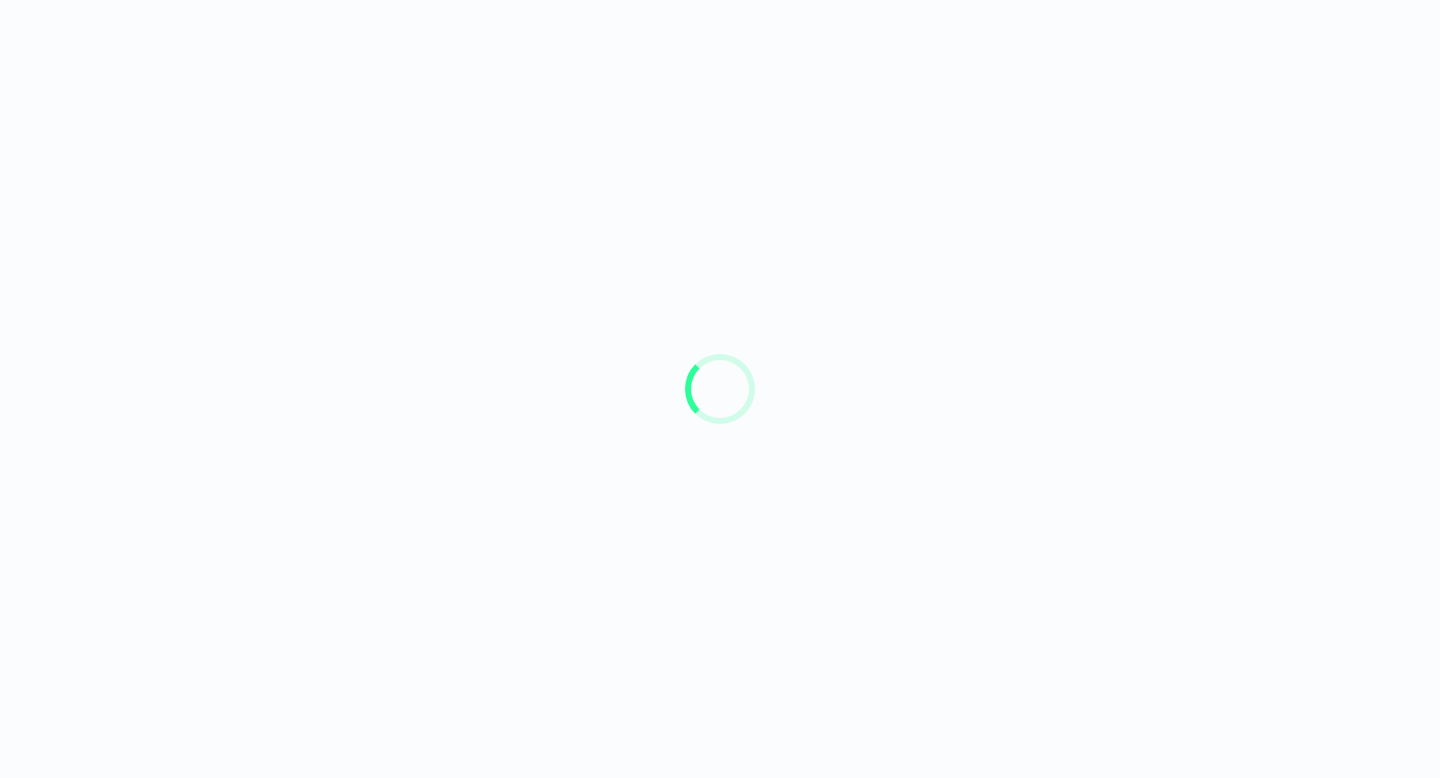 scroll, scrollTop: 0, scrollLeft: 0, axis: both 